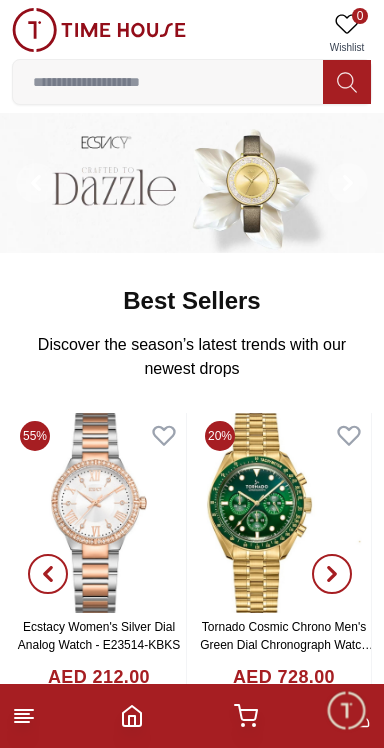 scroll, scrollTop: 0, scrollLeft: 0, axis: both 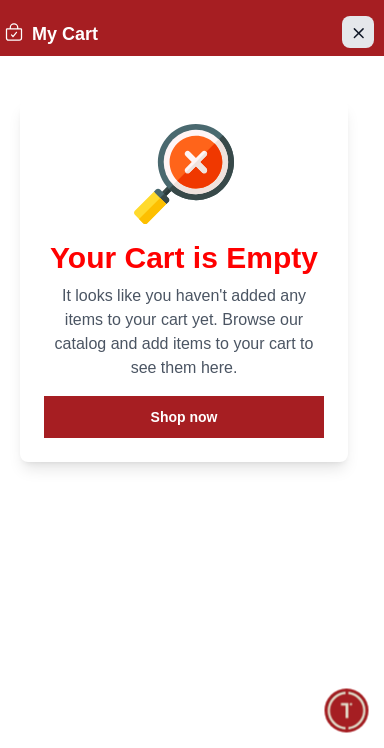 click 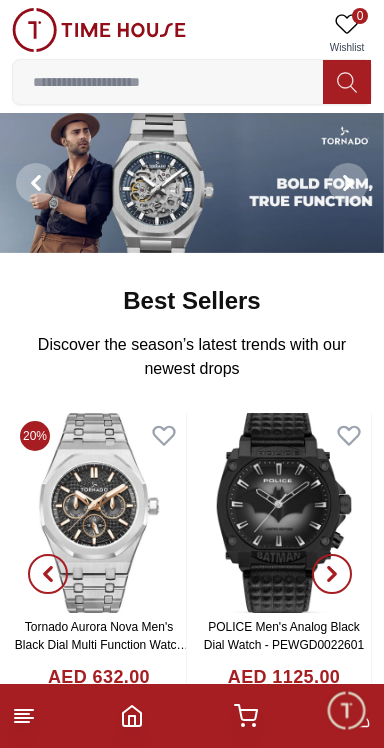 click at bounding box center (346, 710) 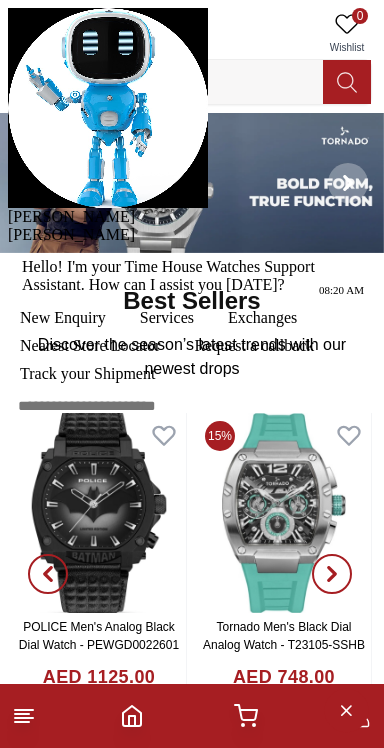 click at bounding box center [8, 226] 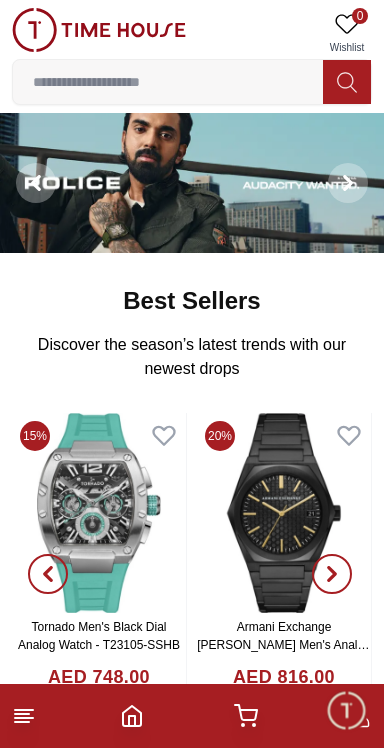 click 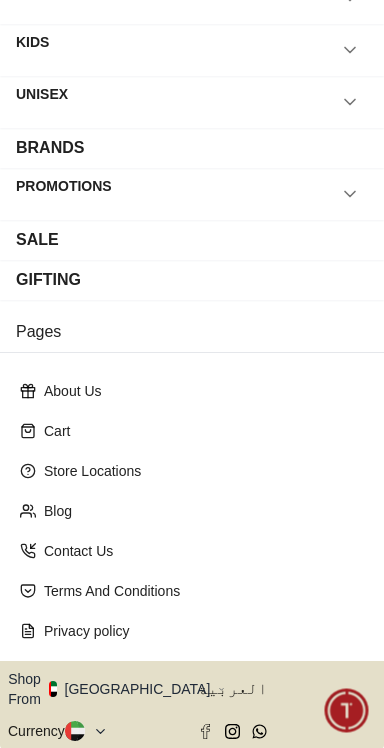 scroll, scrollTop: 0, scrollLeft: 0, axis: both 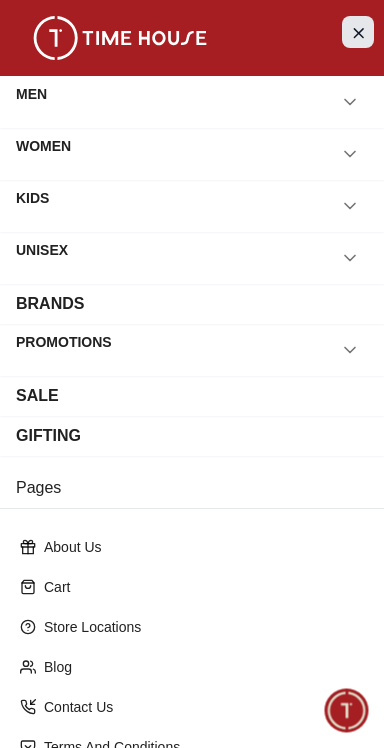 click 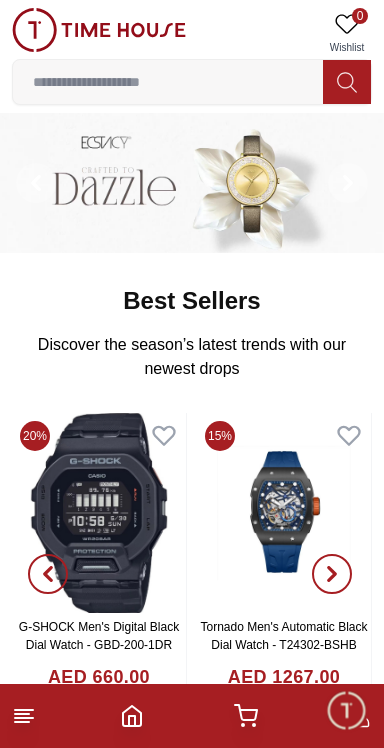 click at bounding box center (346, 710) 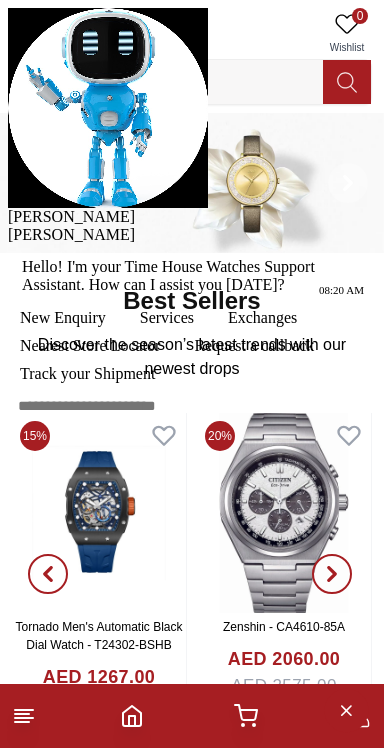 click at bounding box center [8, 226] 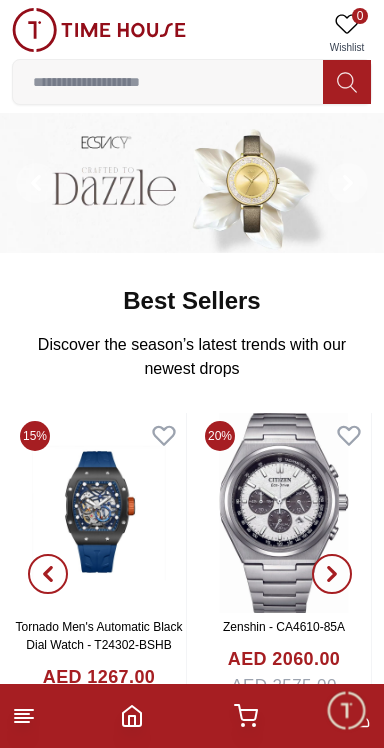 click 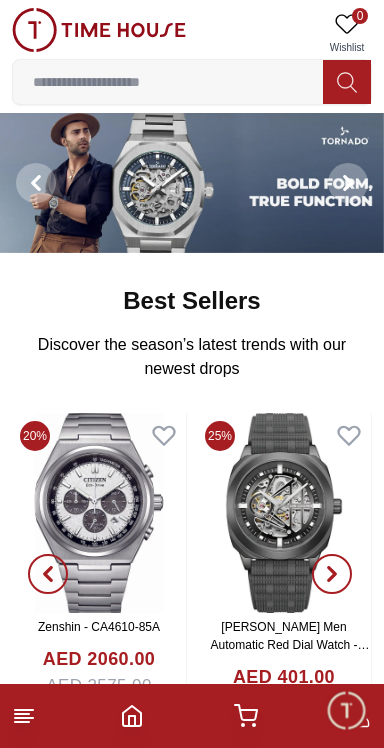click 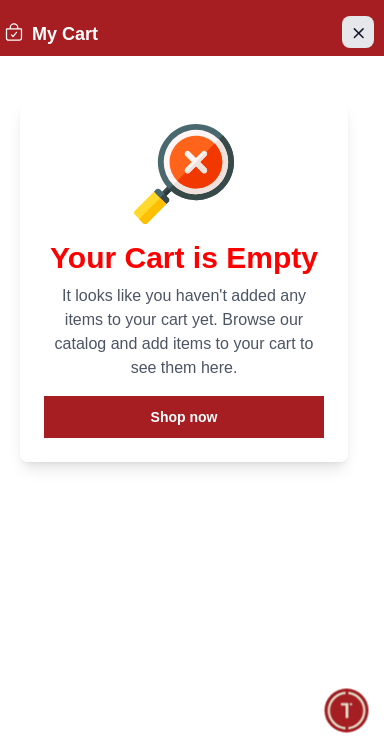 click at bounding box center (358, 32) 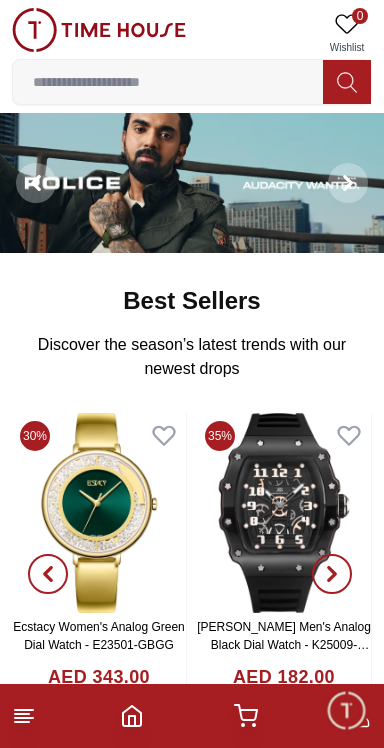 click 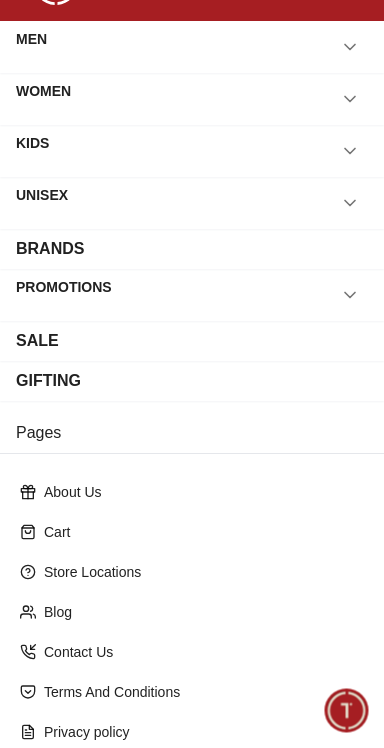 scroll, scrollTop: 0, scrollLeft: 0, axis: both 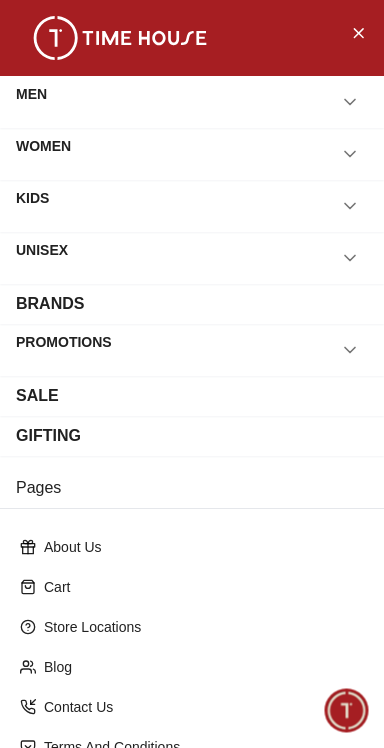 click at bounding box center (346, 710) 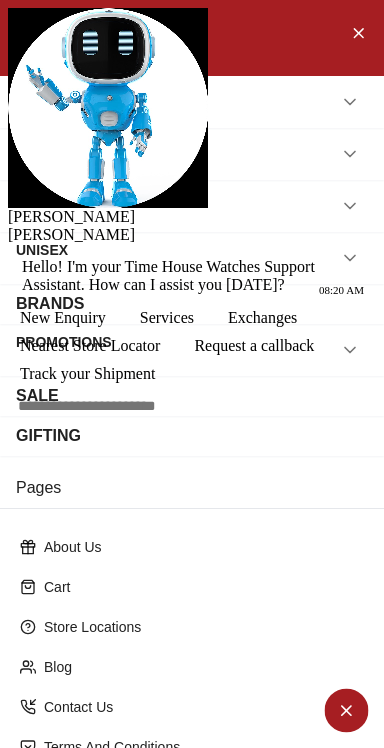 click at bounding box center (8, 226) 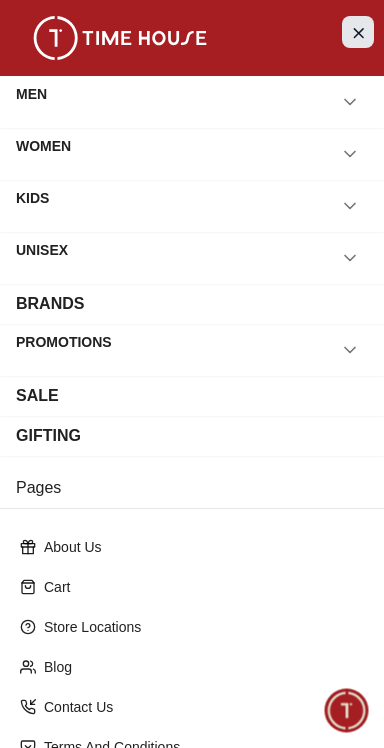 click 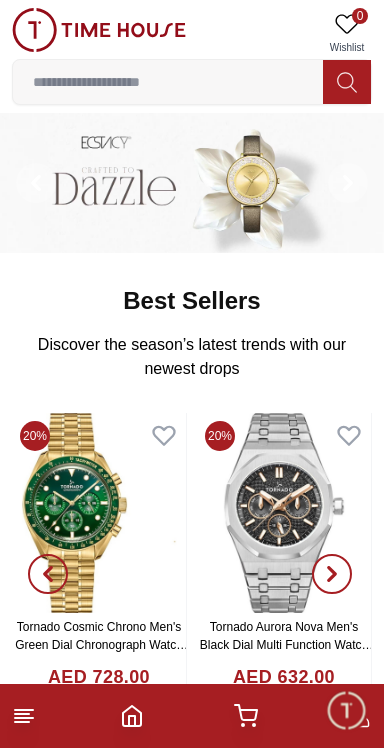 click at bounding box center (99, 30) 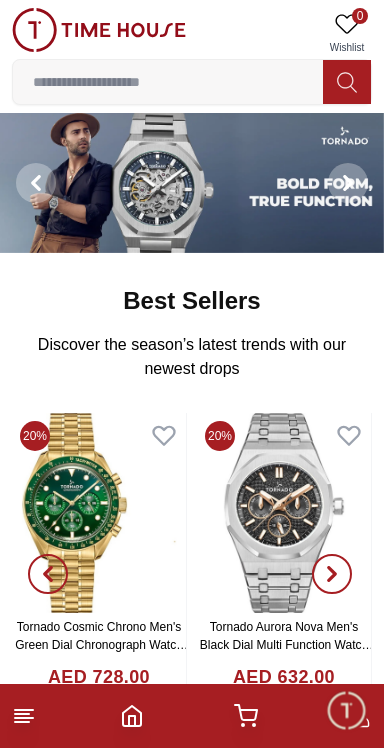 click 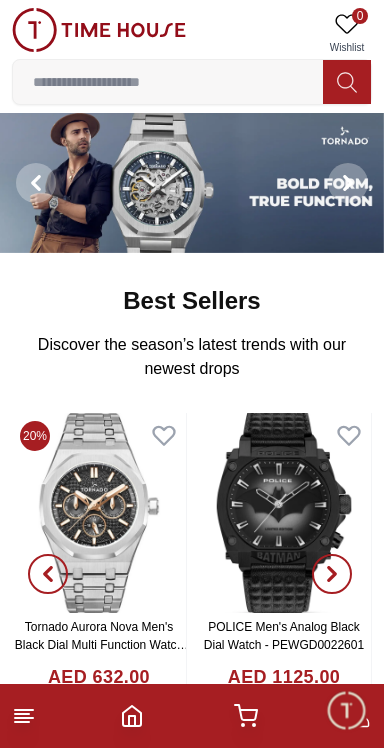 click 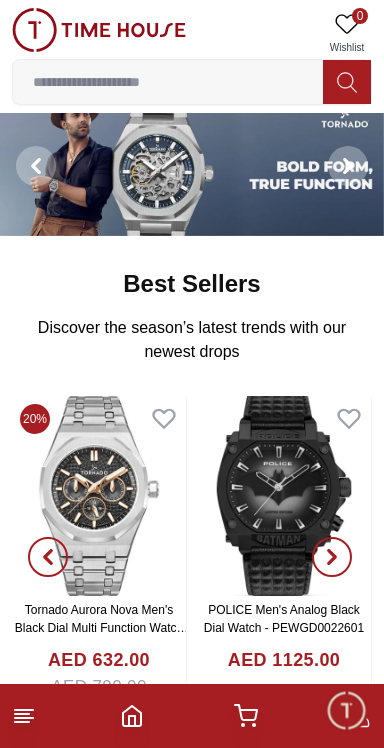 scroll, scrollTop: 0, scrollLeft: 0, axis: both 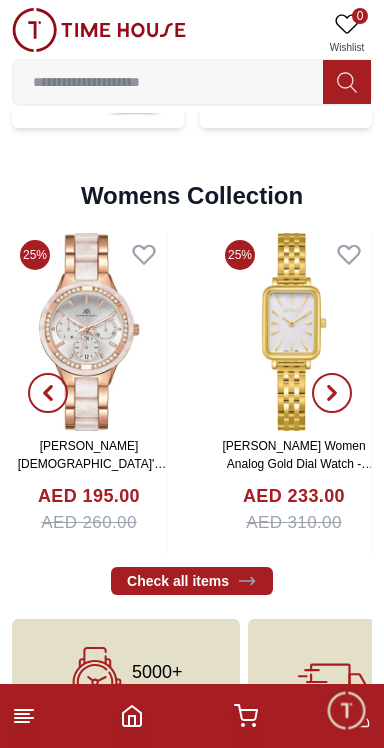 click 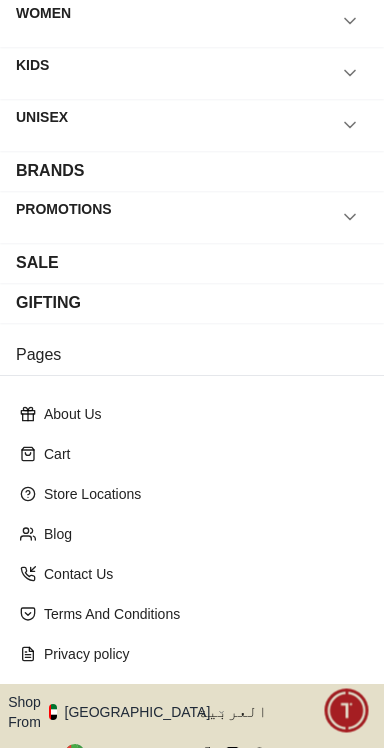 scroll, scrollTop: 156, scrollLeft: 0, axis: vertical 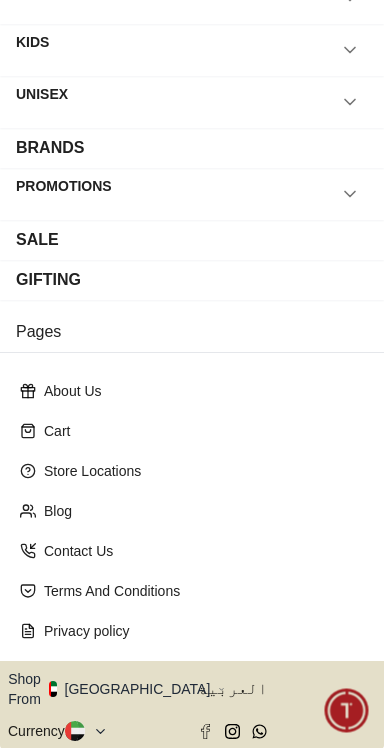 click on "Shop From [GEOGRAPHIC_DATA]" at bounding box center [116, 689] 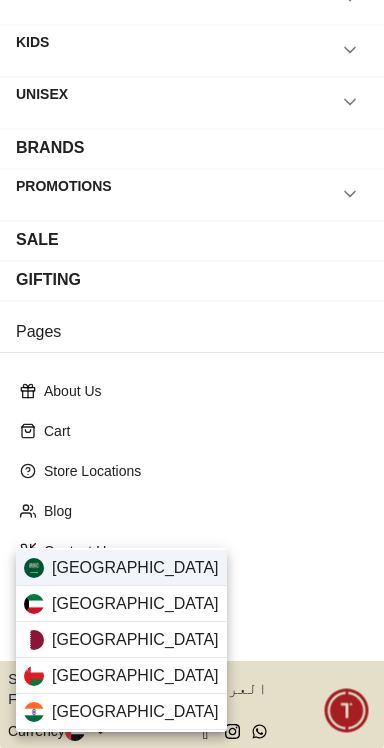 click on "[GEOGRAPHIC_DATA]" at bounding box center [135, 568] 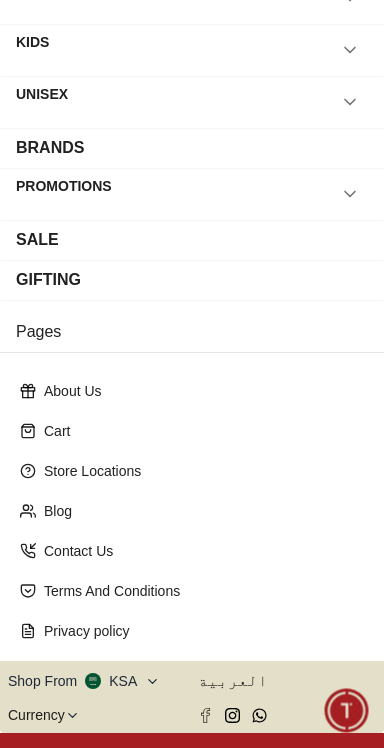 scroll, scrollTop: 154, scrollLeft: 0, axis: vertical 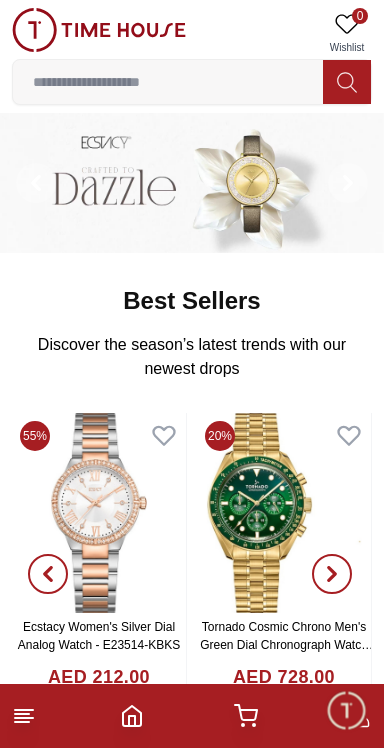 click 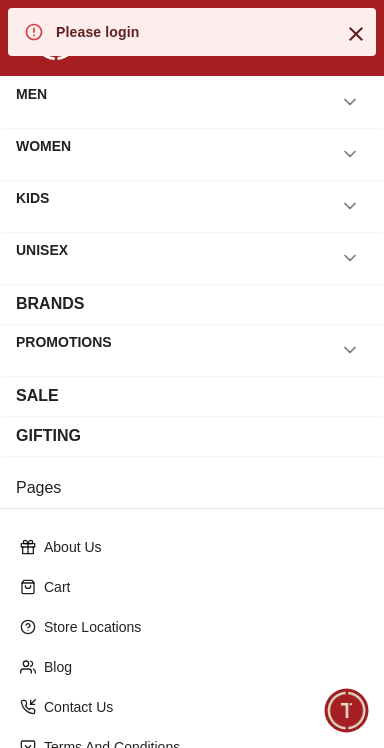 scroll, scrollTop: 0, scrollLeft: 0, axis: both 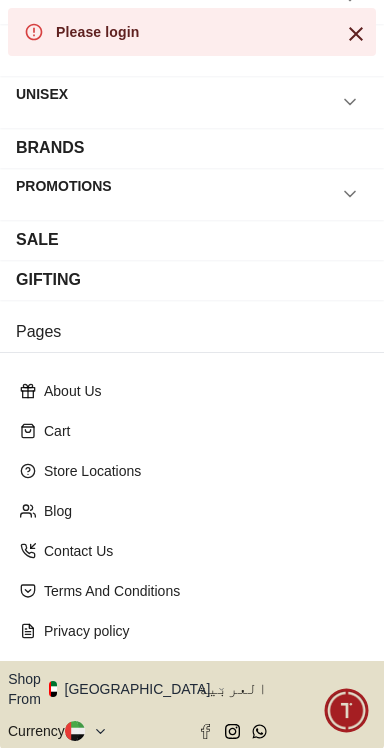 click on "Shop From [GEOGRAPHIC_DATA]" at bounding box center (116, 689) 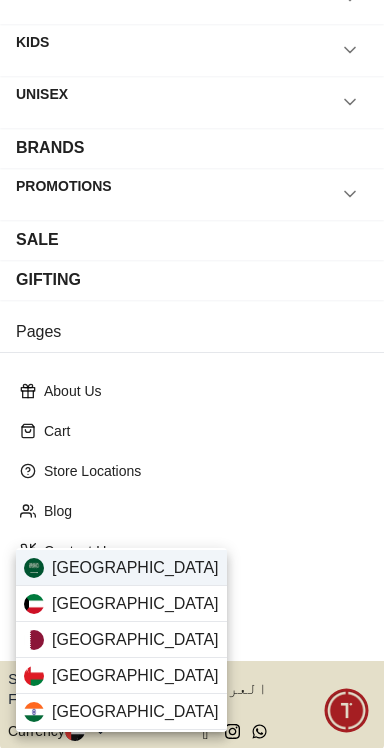 click on "[GEOGRAPHIC_DATA]" at bounding box center [121, 568] 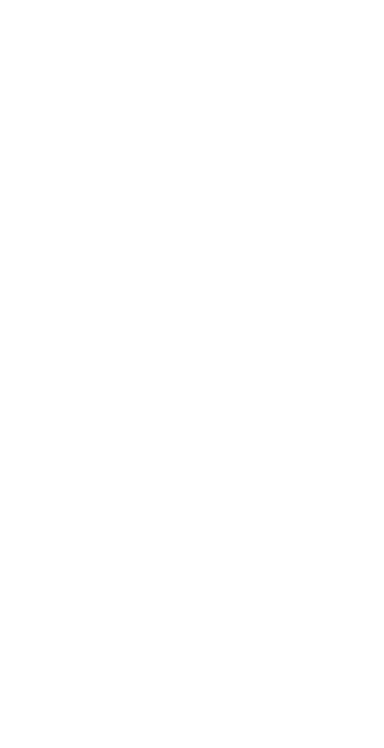 scroll, scrollTop: 0, scrollLeft: 0, axis: both 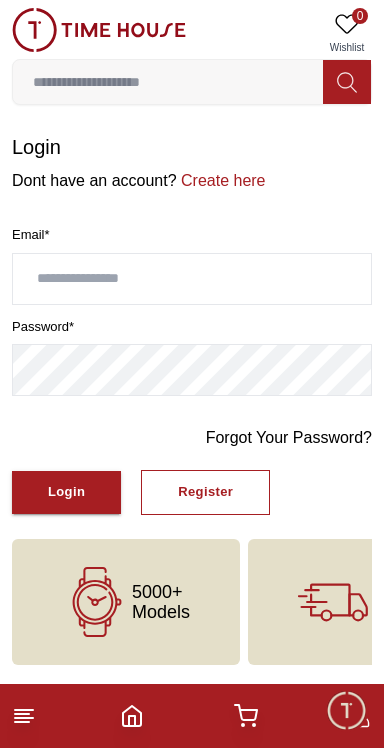 click at bounding box center (192, 279) 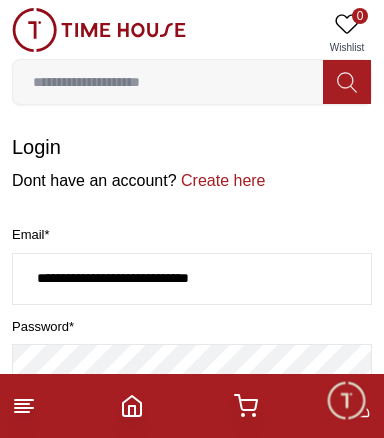 type on "**********" 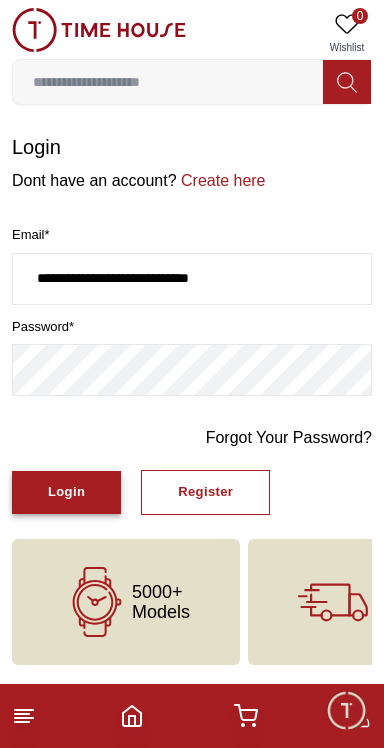 click on "Login" at bounding box center [66, 492] 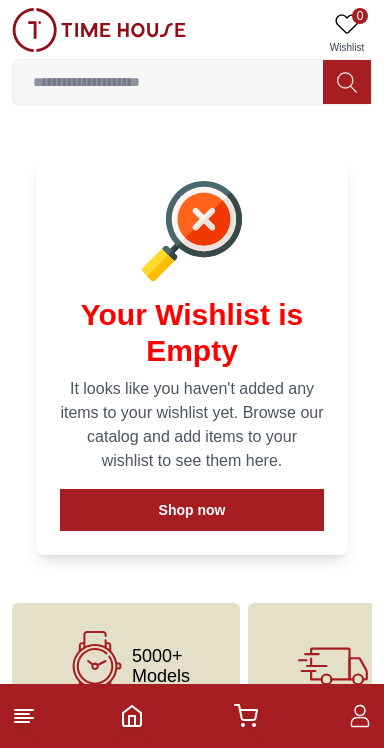 scroll, scrollTop: 0, scrollLeft: 0, axis: both 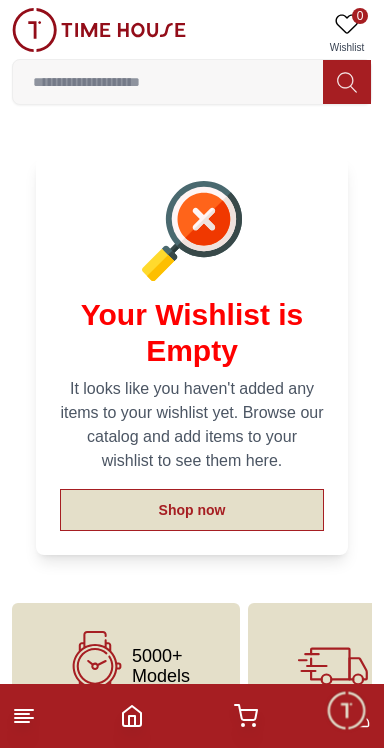 click on "Shop now" at bounding box center [192, 510] 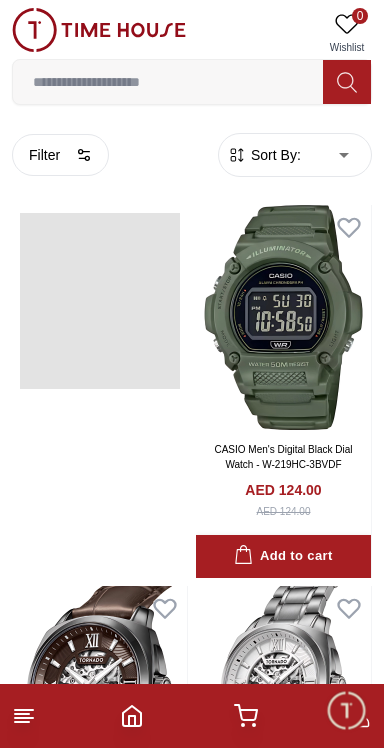 click 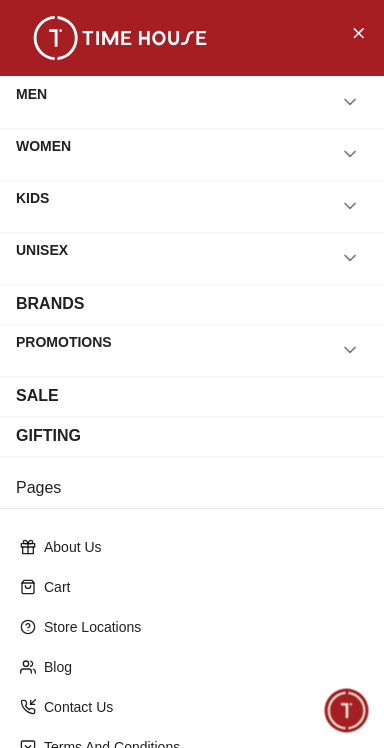 scroll, scrollTop: 156, scrollLeft: 0, axis: vertical 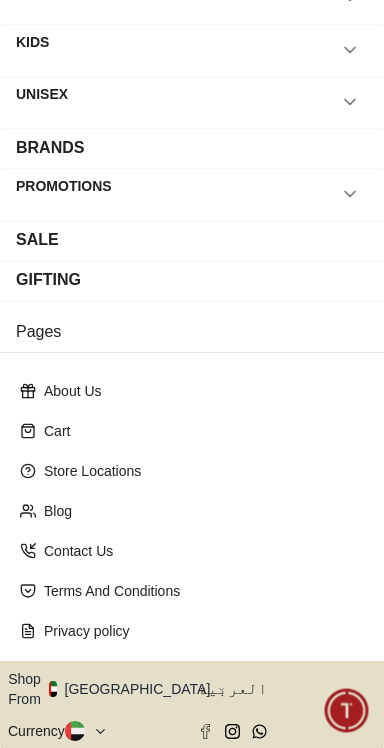 click on "Shop From [GEOGRAPHIC_DATA]" at bounding box center (116, 689) 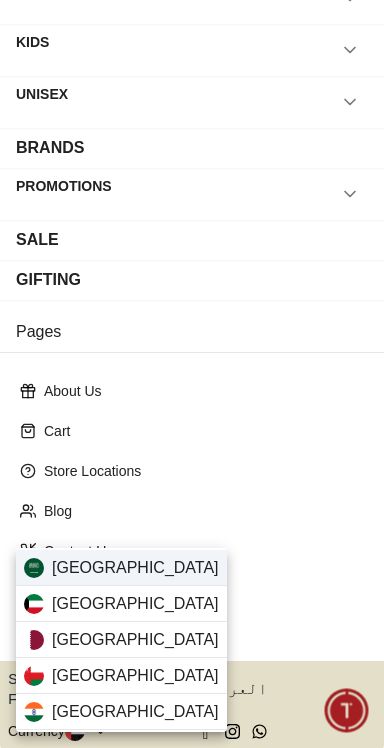 click on "[GEOGRAPHIC_DATA]" at bounding box center (121, 568) 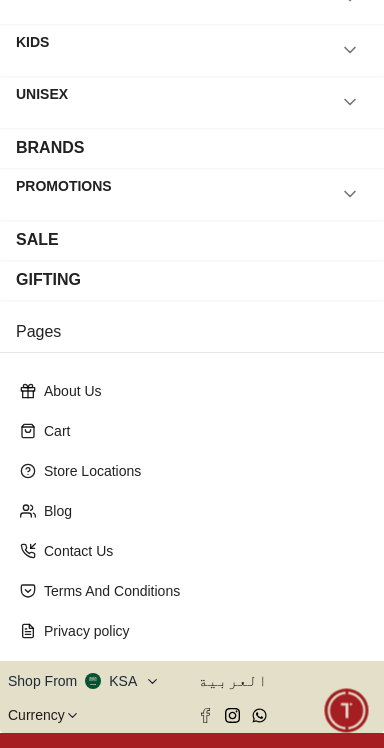 scroll, scrollTop: 154, scrollLeft: 0, axis: vertical 